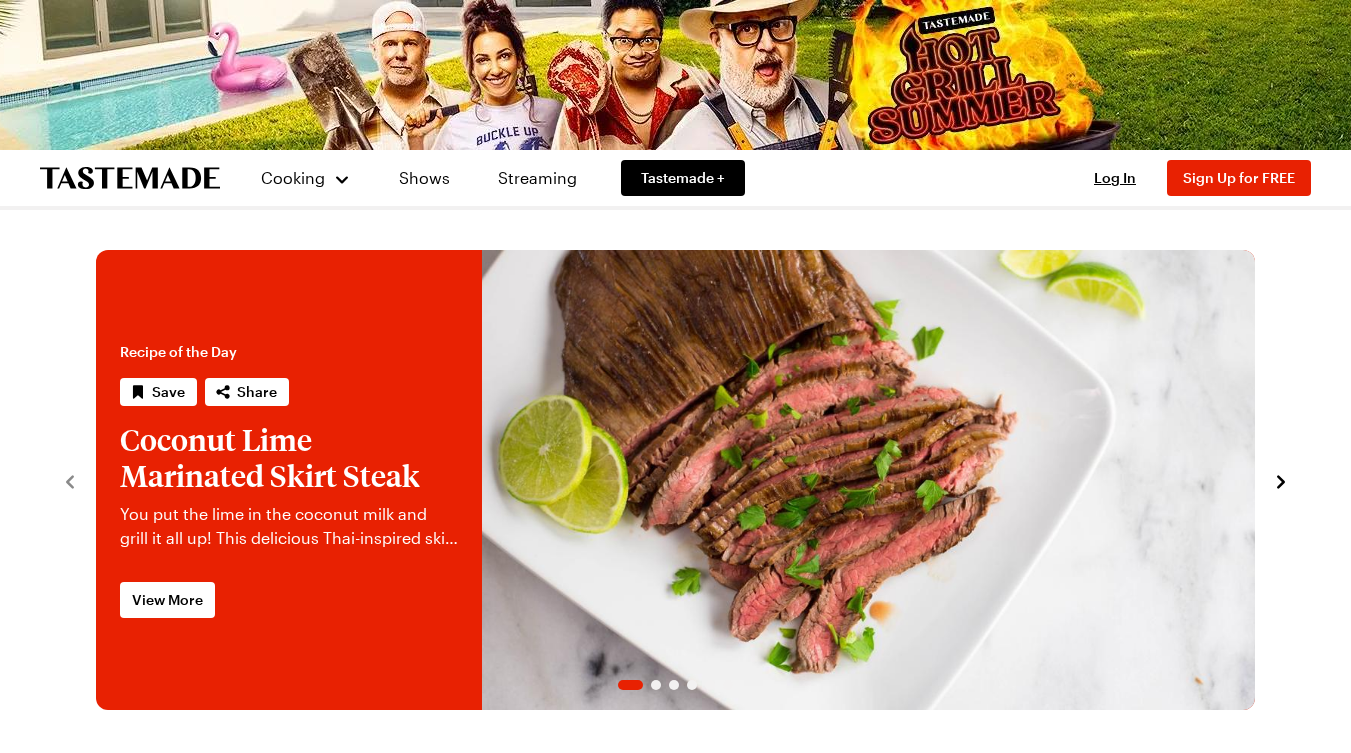 select on "1.00" 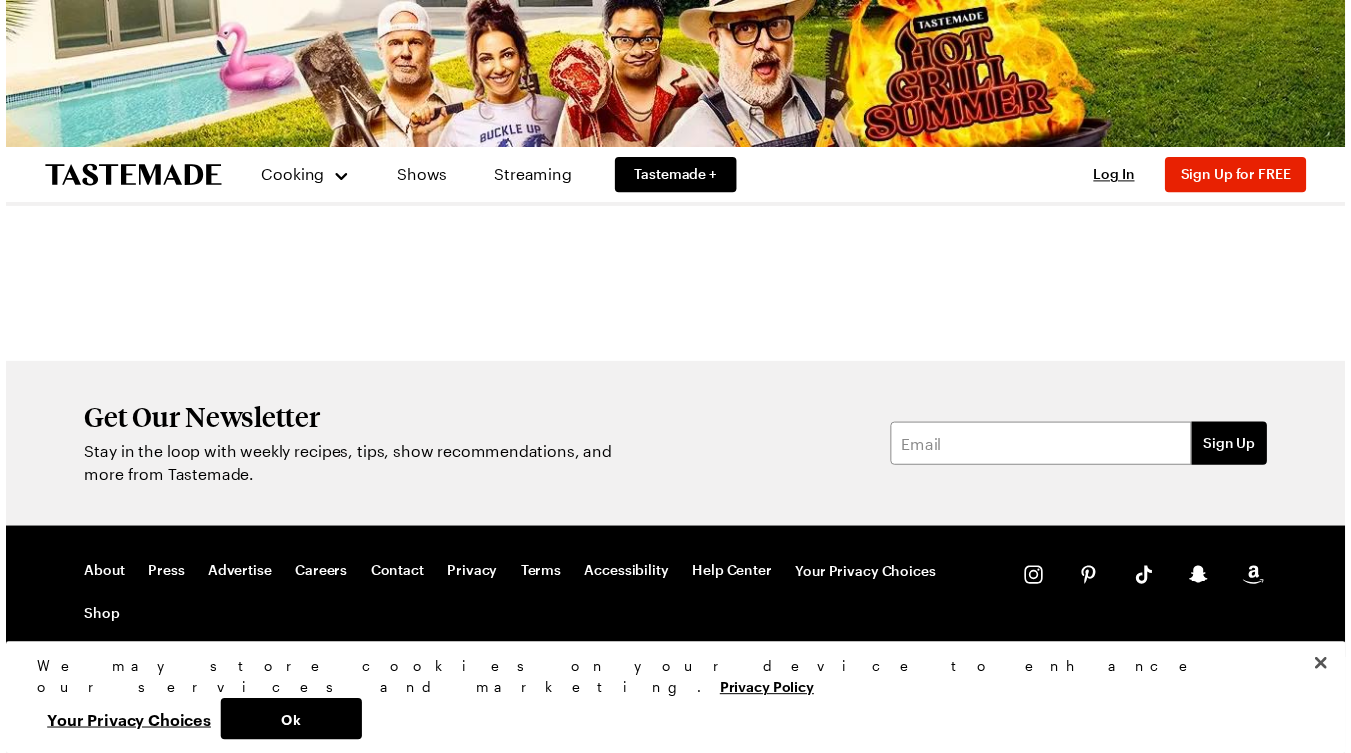 scroll, scrollTop: 0, scrollLeft: 0, axis: both 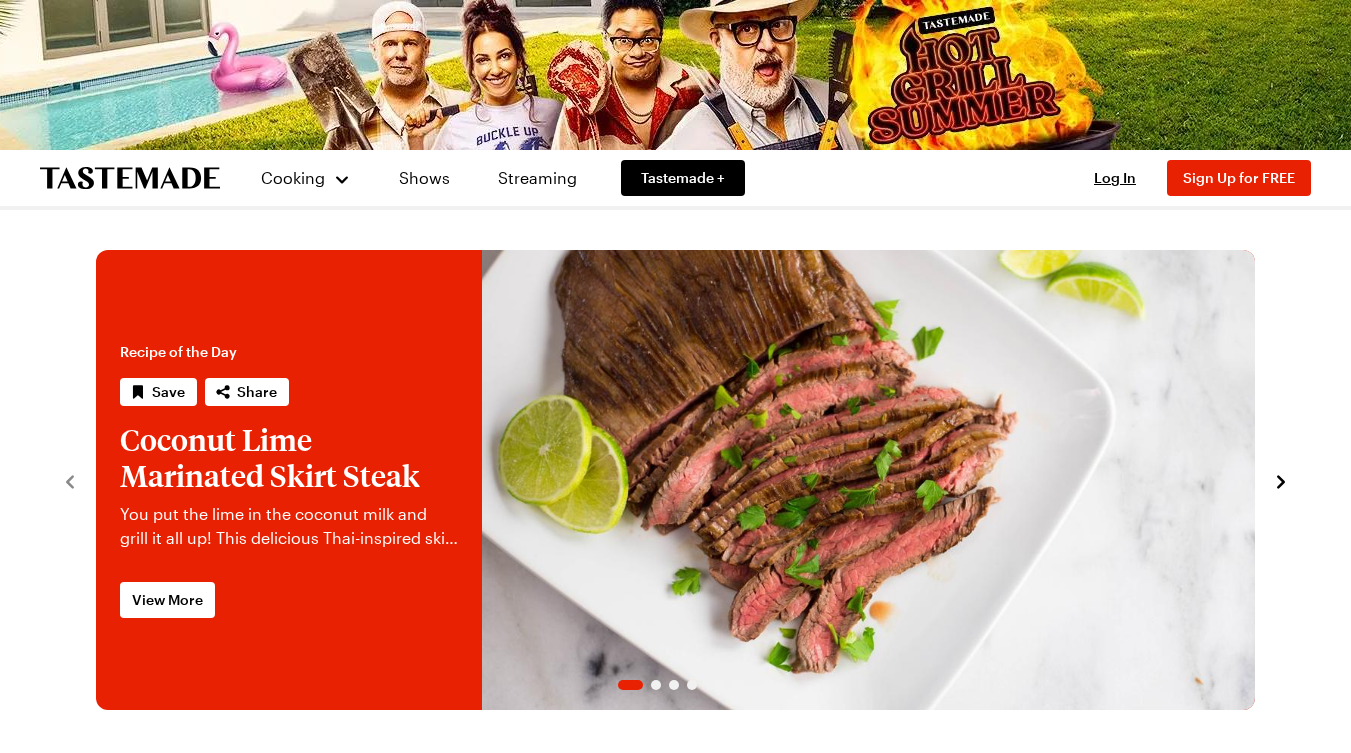 select on "1.00" 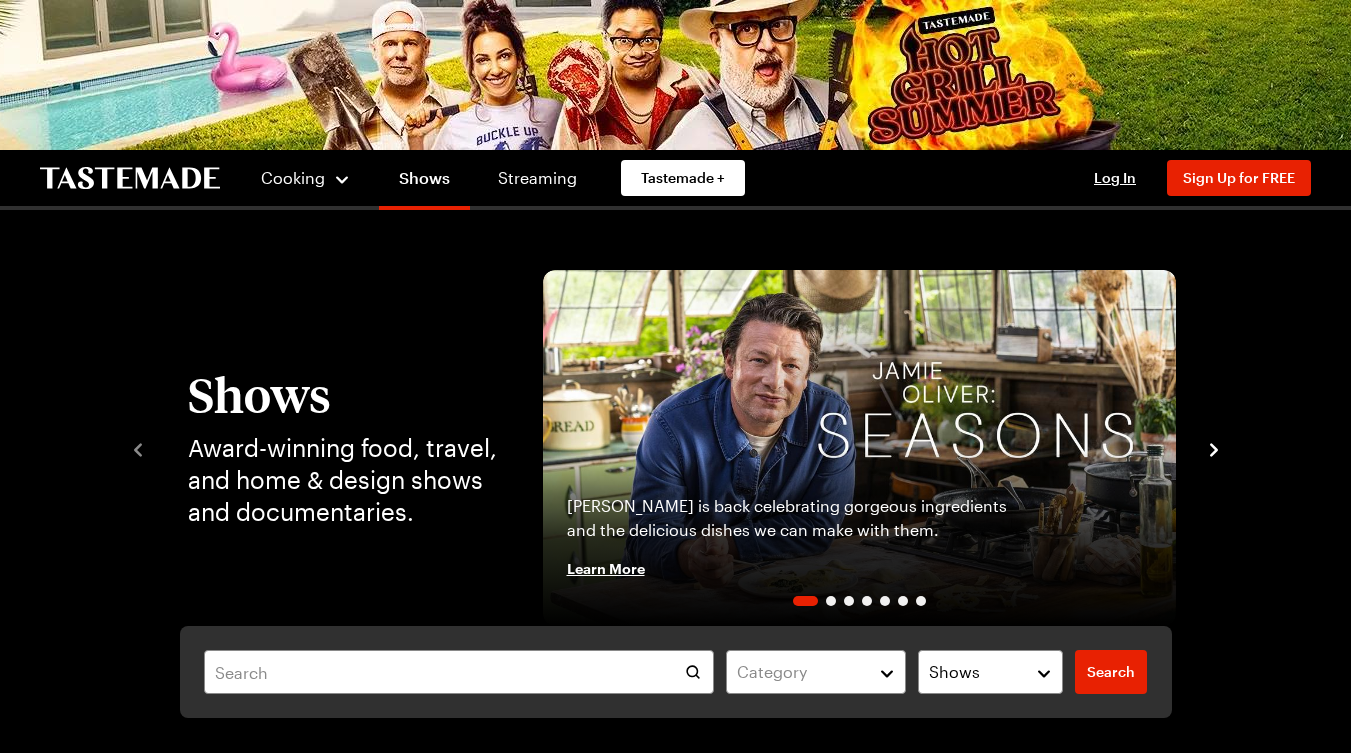 scroll, scrollTop: 0, scrollLeft: 0, axis: both 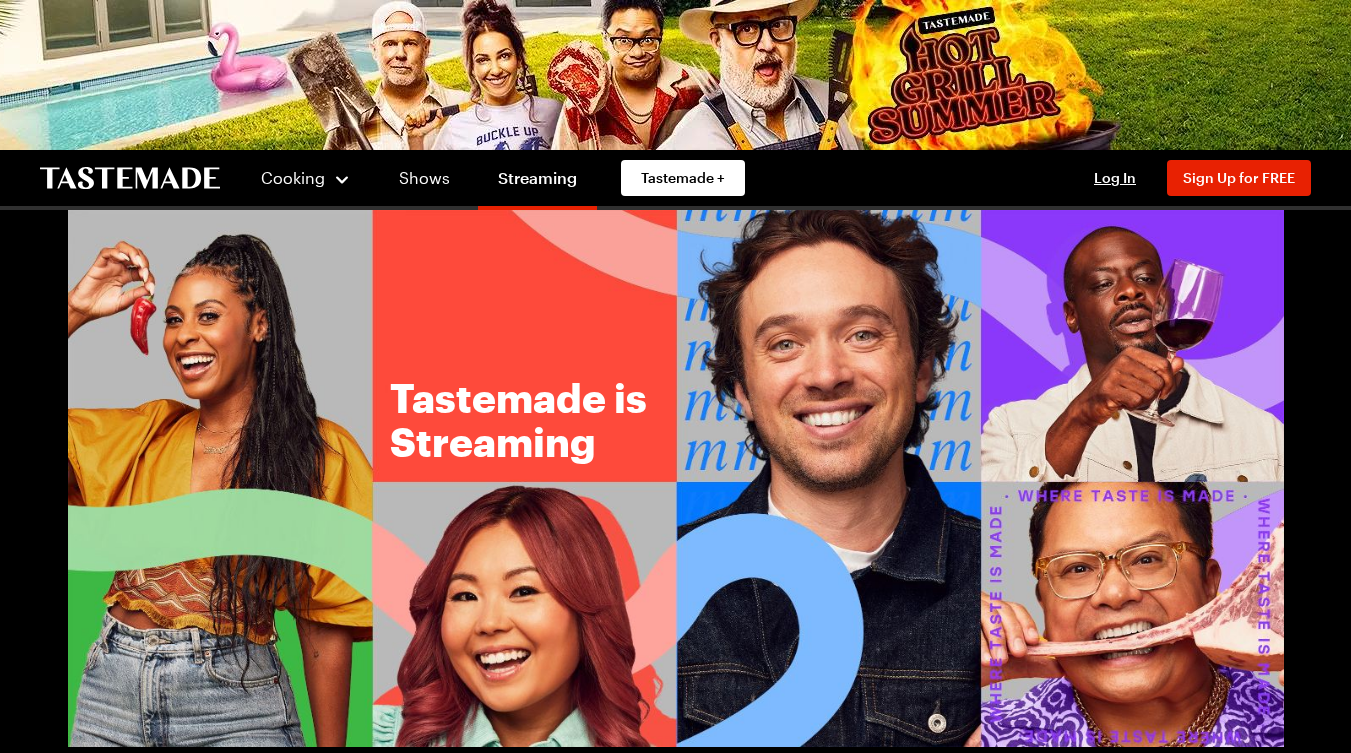 select on "1.00" 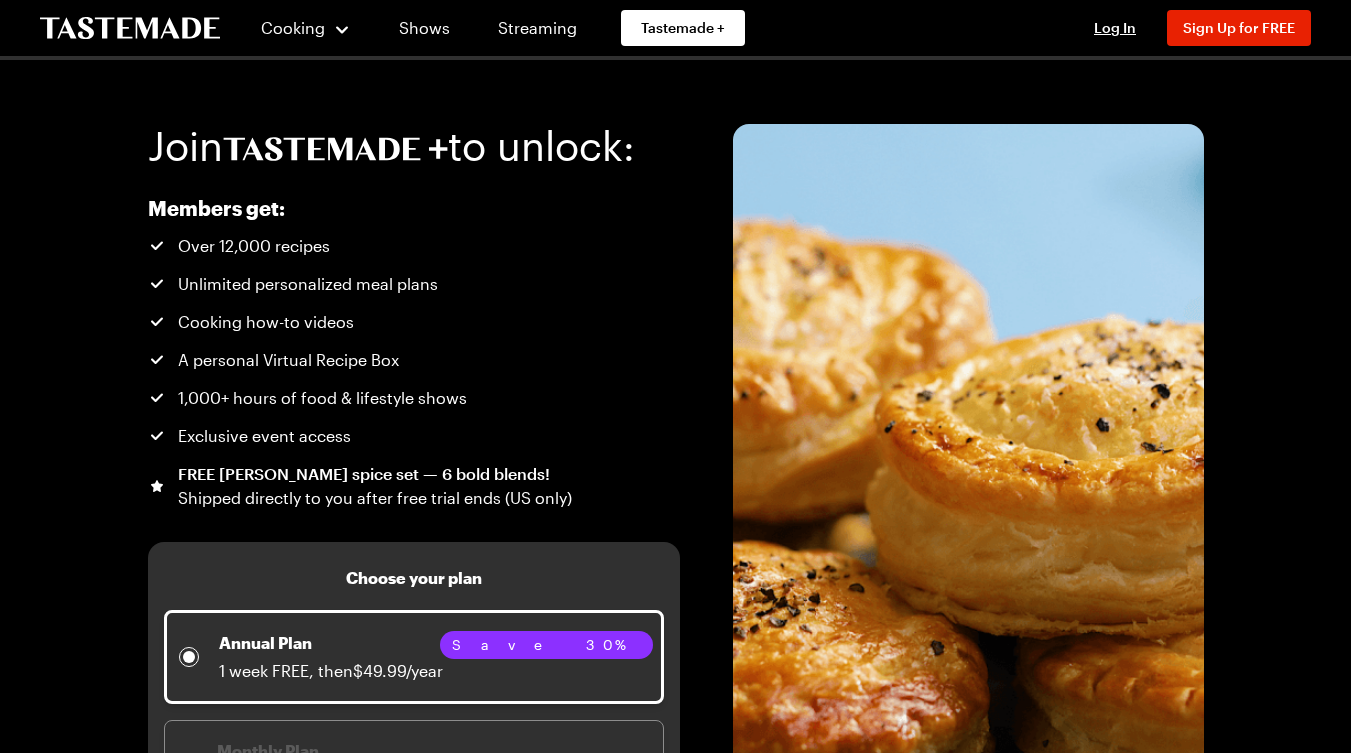 scroll, scrollTop: 0, scrollLeft: 0, axis: both 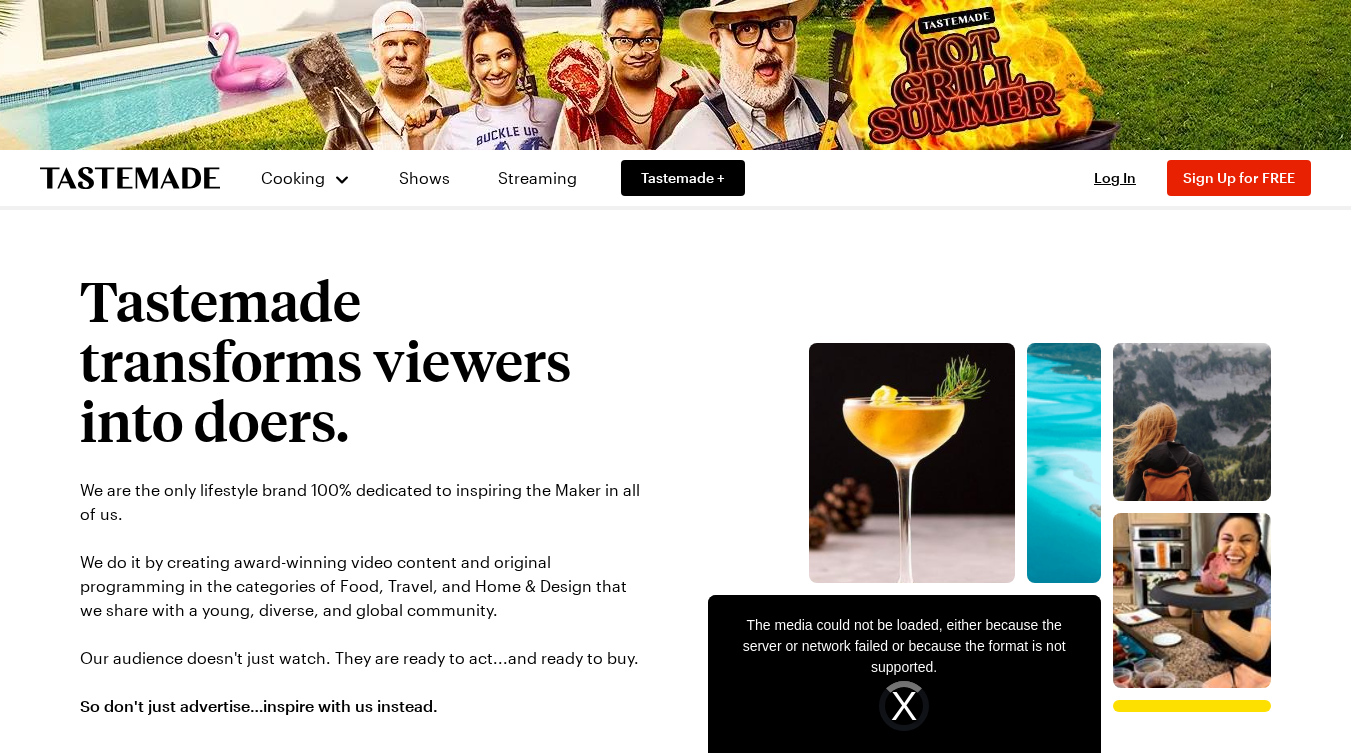 select on "1.00" 